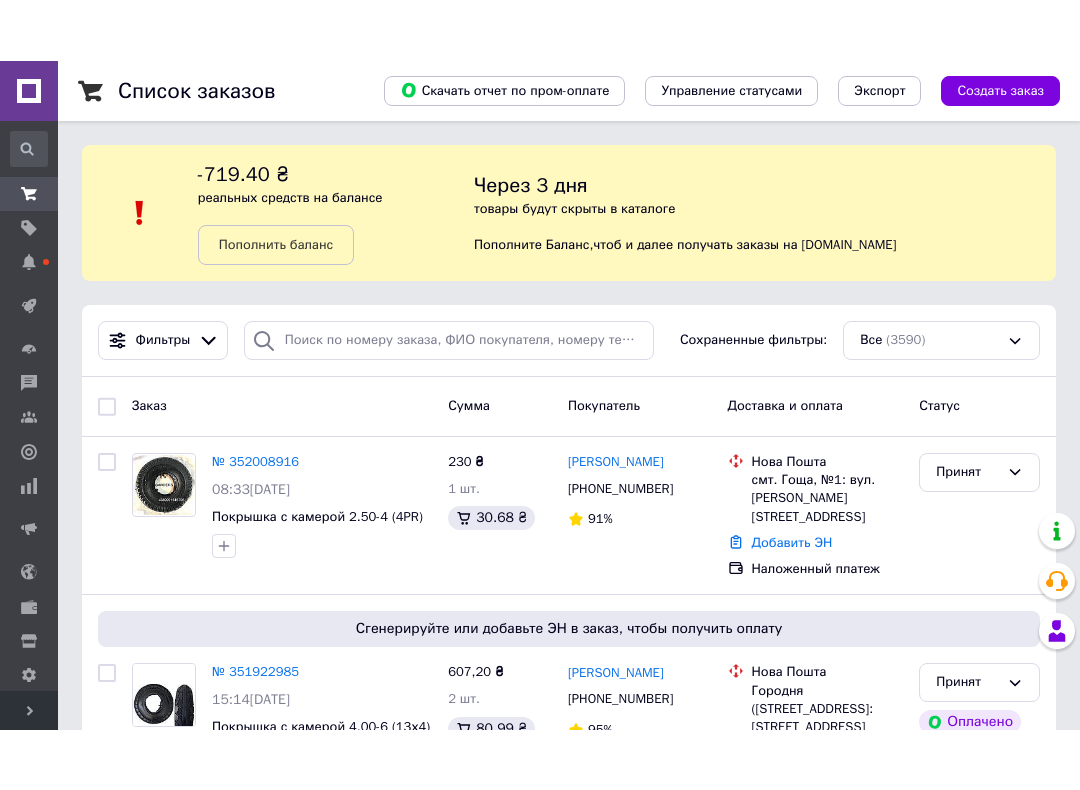 scroll, scrollTop: 100, scrollLeft: 0, axis: vertical 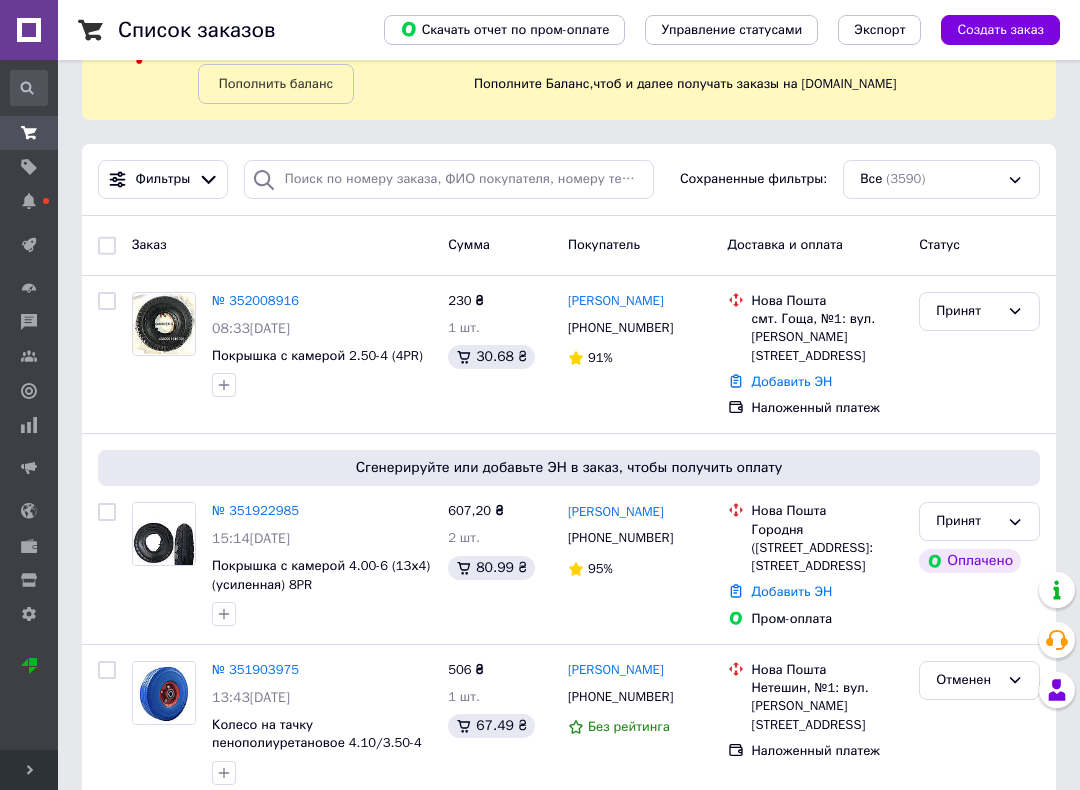 click on "№ 352008916 08:33[DATE] Покрышка с камерой 2.50-4 (4PR) 230 ₴ 1 шт. 30.68 ₴ [PERSON_NAME] [PHONE_NUMBER] 91% [GEOGRAPHIC_DATA]. Гоща, №1: вул. [PERSON_NAME], 2а Добавить ЭН Наложенный платеж Принят" at bounding box center (569, 355) 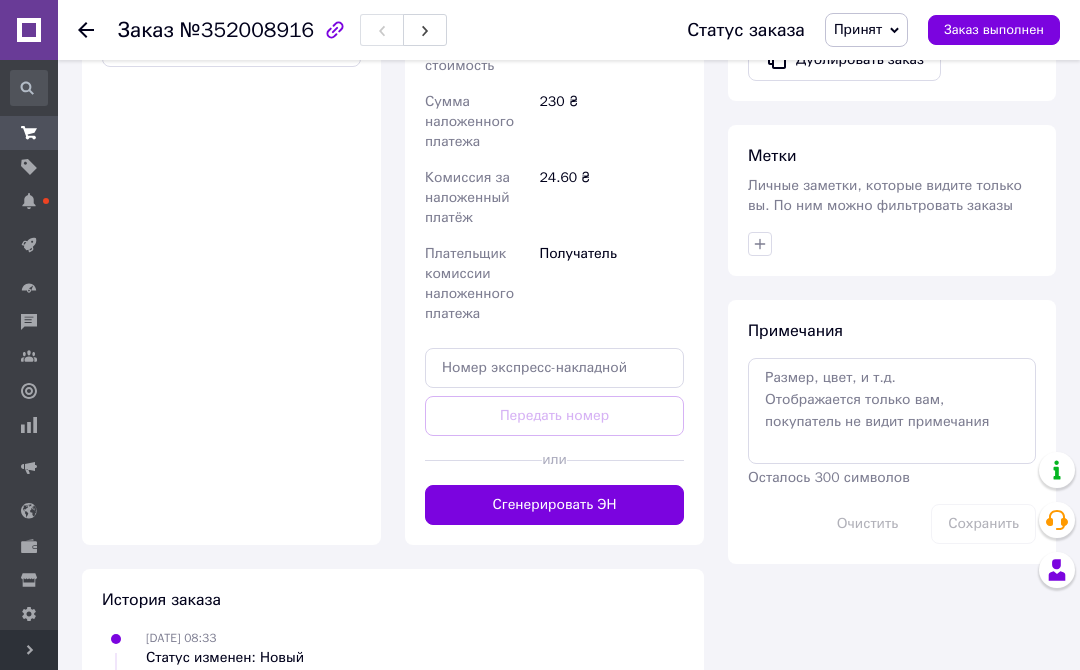 scroll, scrollTop: 877, scrollLeft: 0, axis: vertical 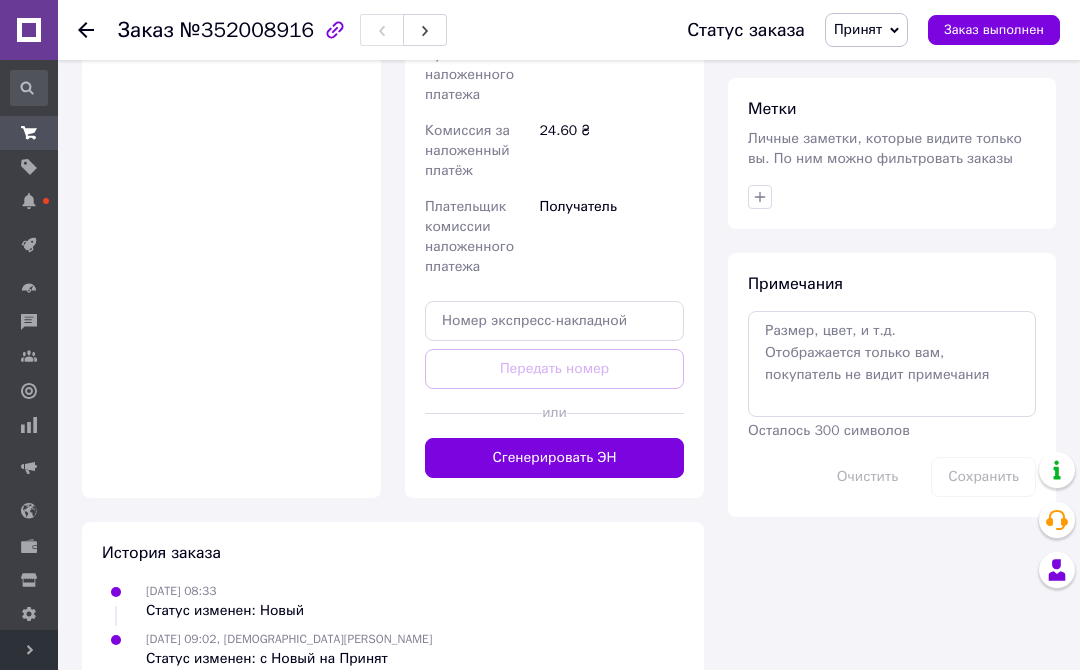 click on "Сгенерировать ЭН" at bounding box center [554, 458] 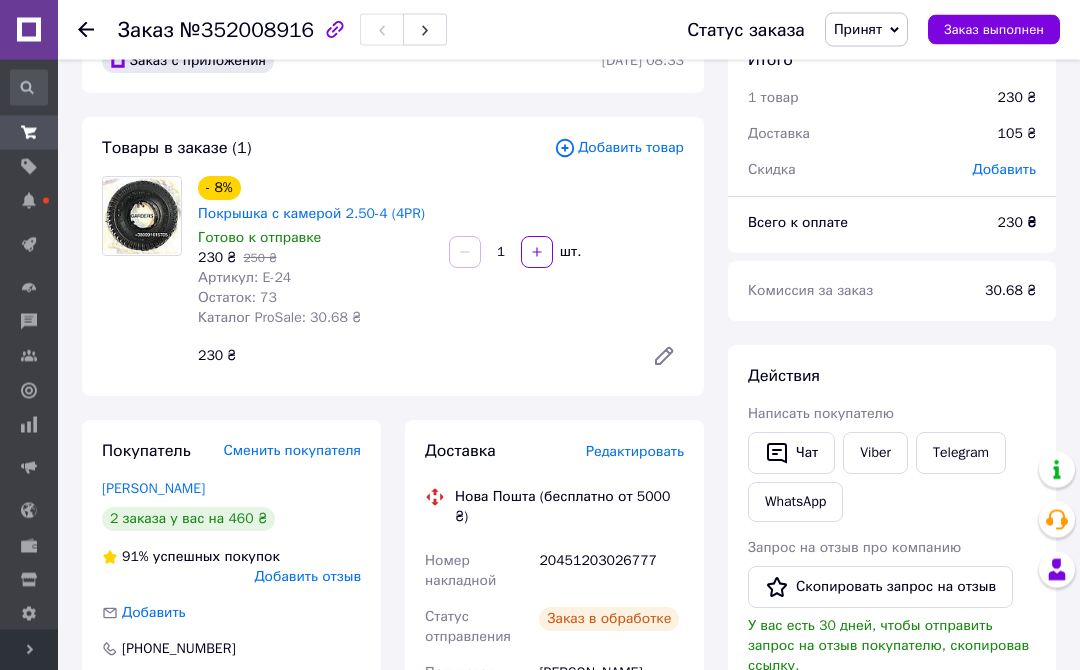 scroll, scrollTop: 0, scrollLeft: 0, axis: both 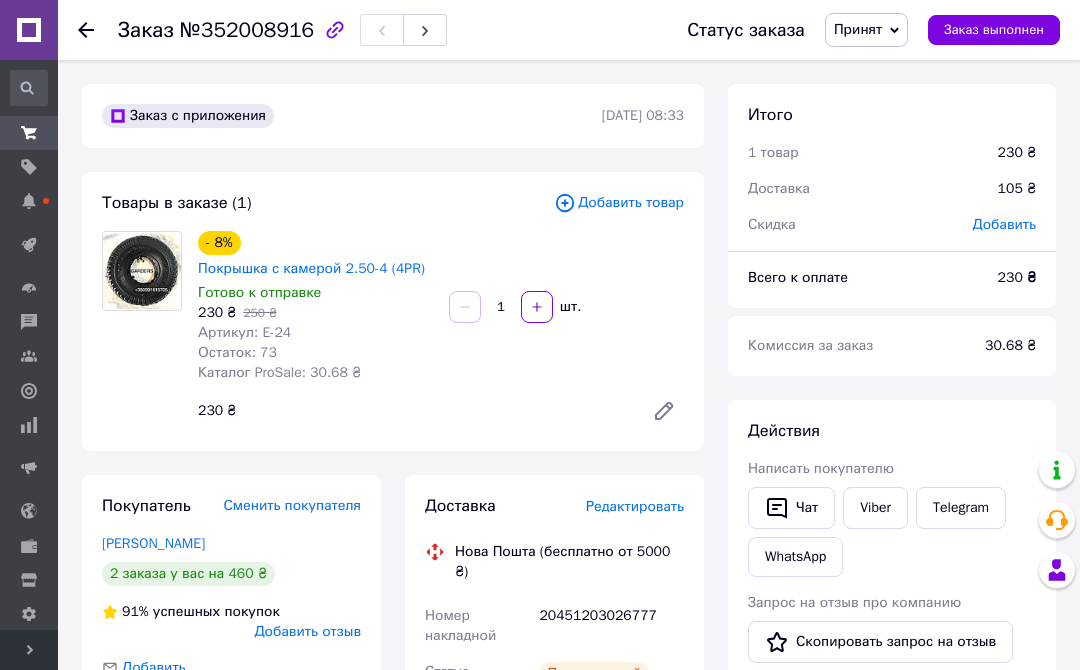 click 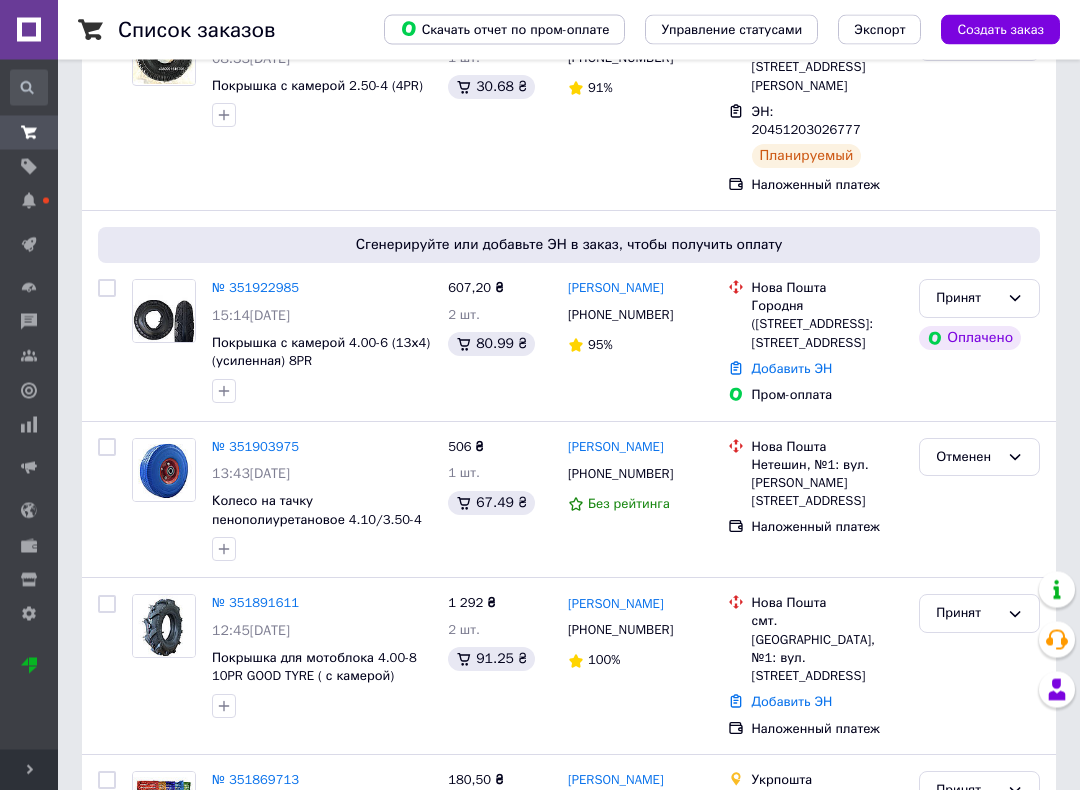 scroll, scrollTop: 370, scrollLeft: 0, axis: vertical 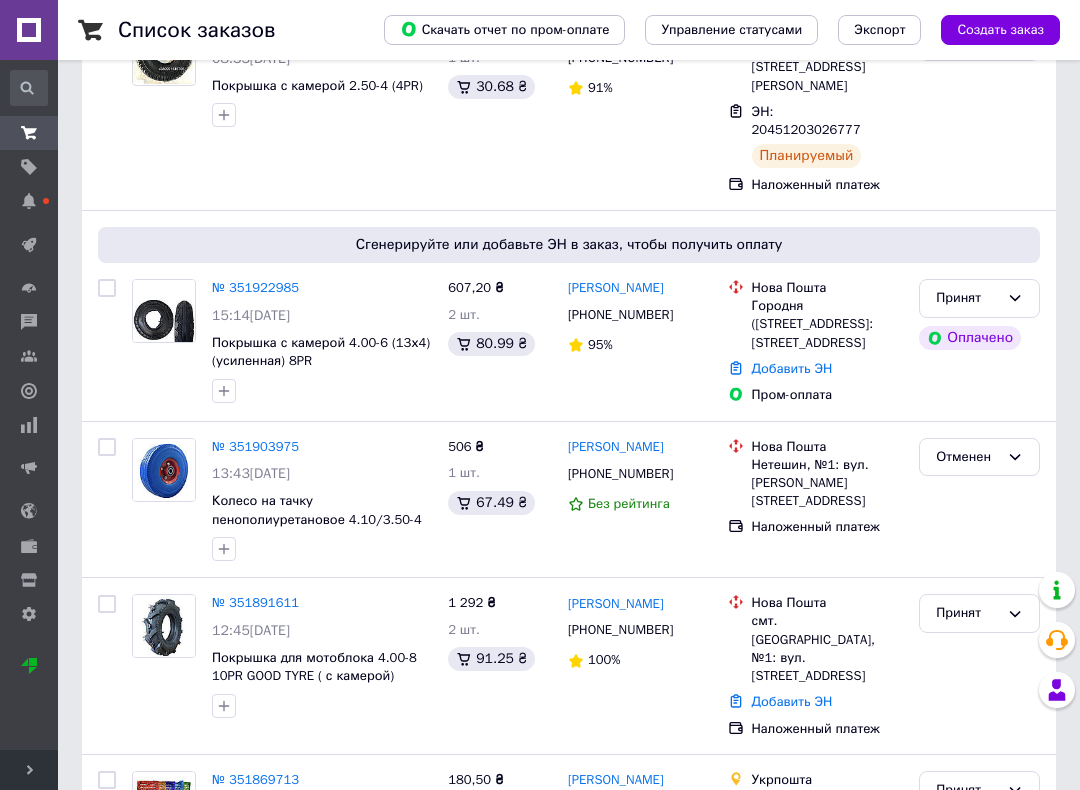 click on "№ 351922985" at bounding box center [255, 287] 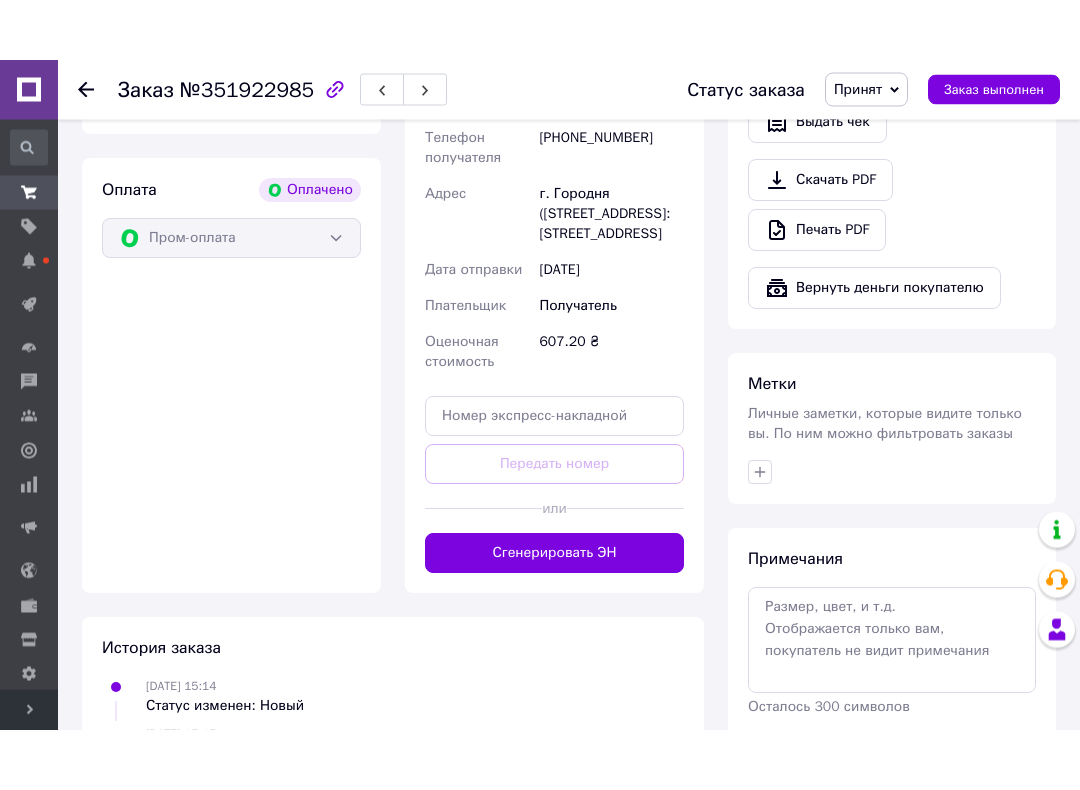 scroll, scrollTop: 747, scrollLeft: 0, axis: vertical 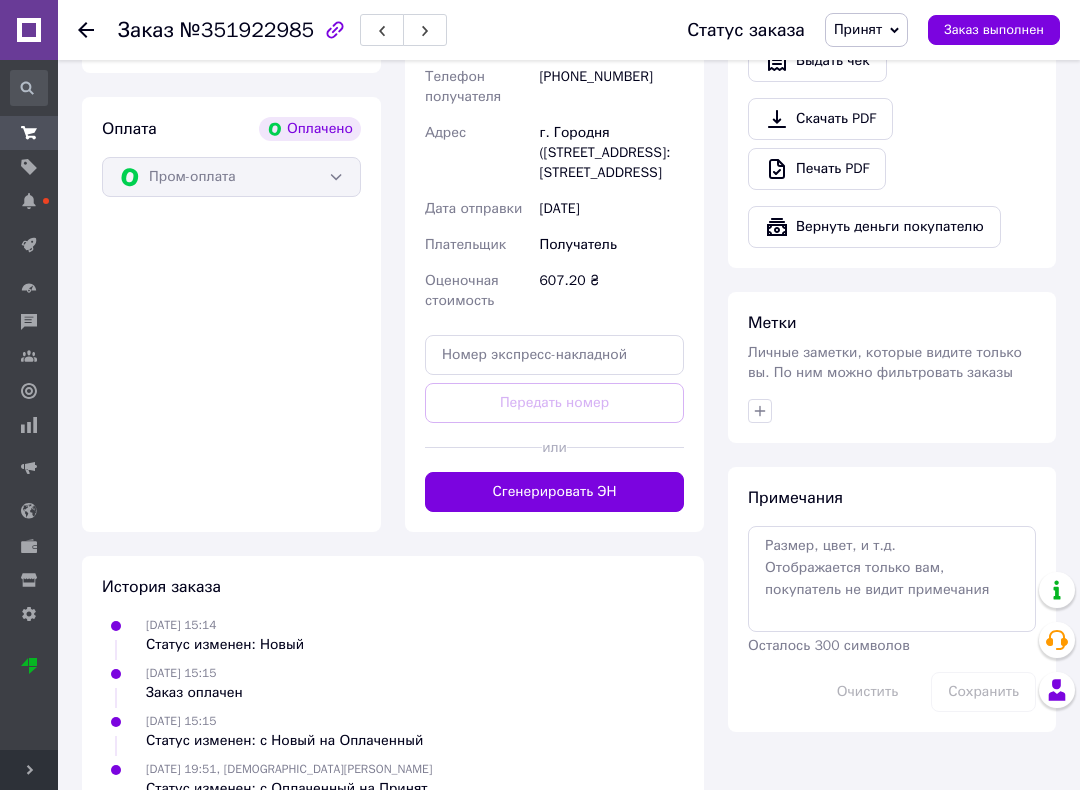 click on "Сгенерировать ЭН" at bounding box center [554, 492] 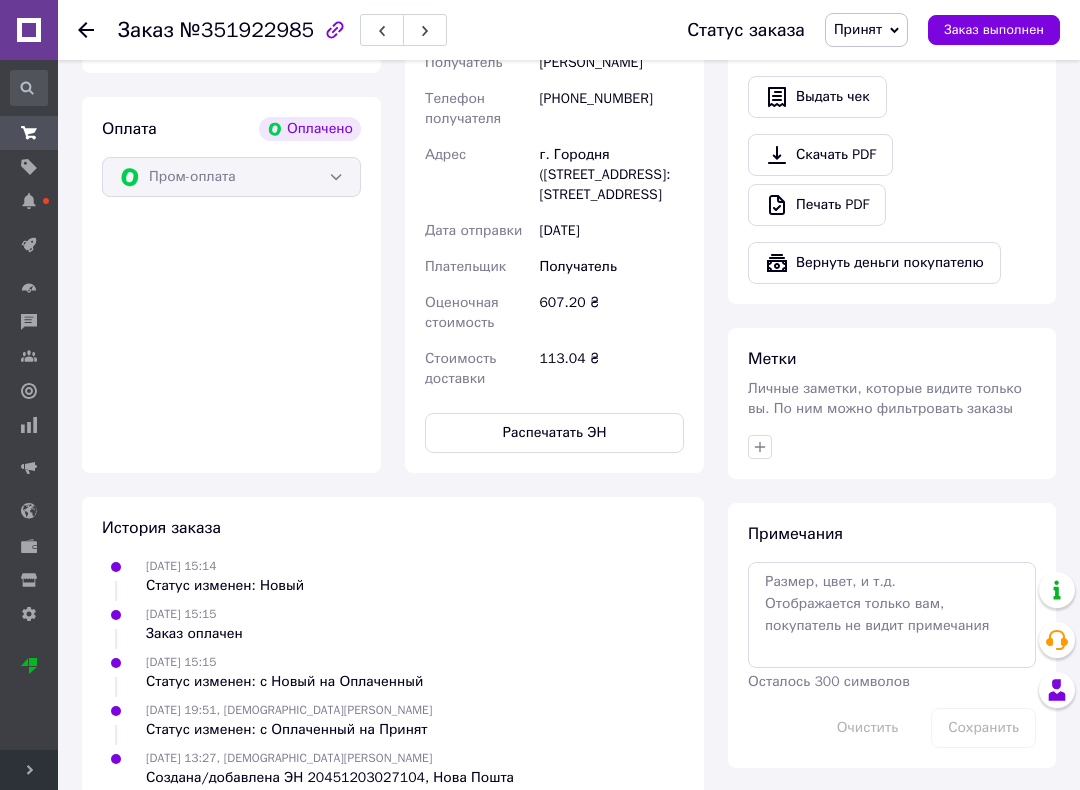 click 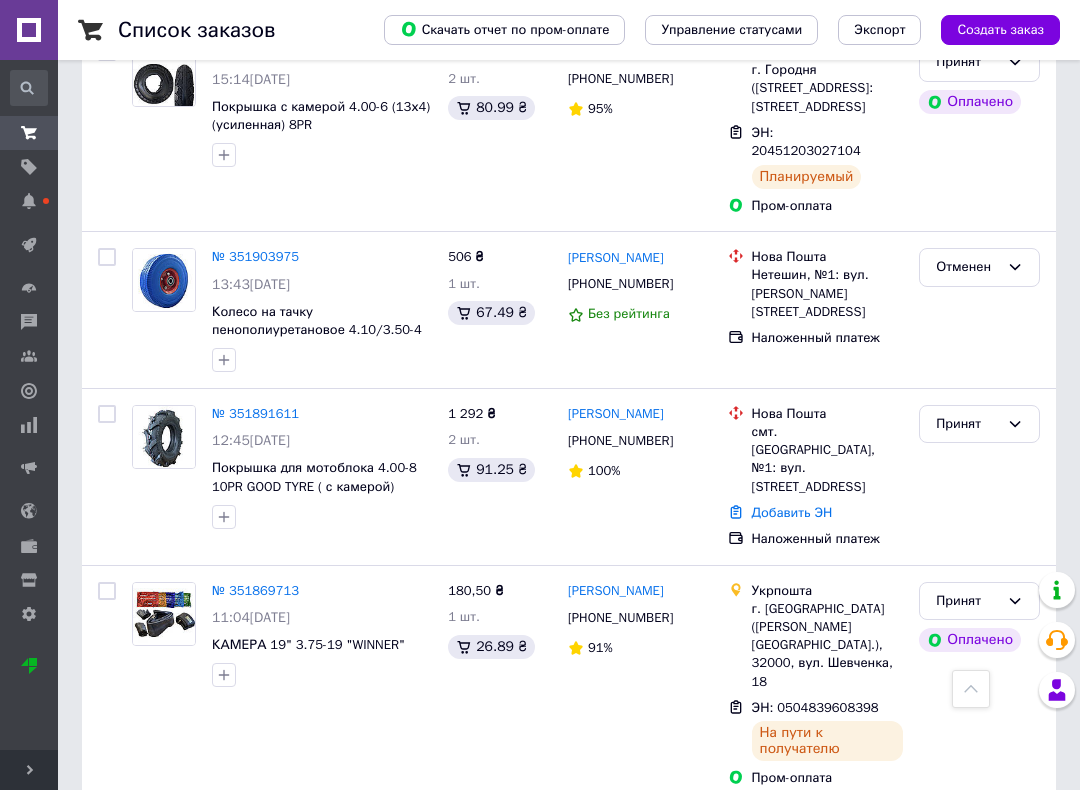 scroll, scrollTop: 606, scrollLeft: 0, axis: vertical 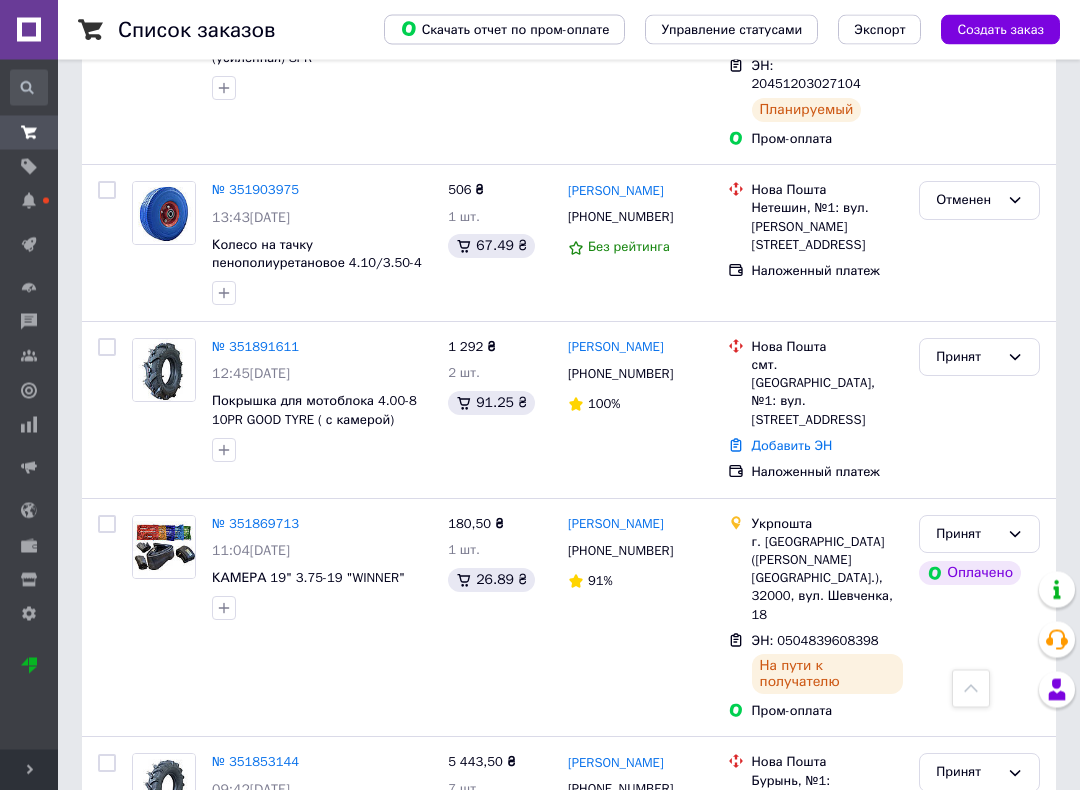 click on "№ 351891611" at bounding box center [255, 347] 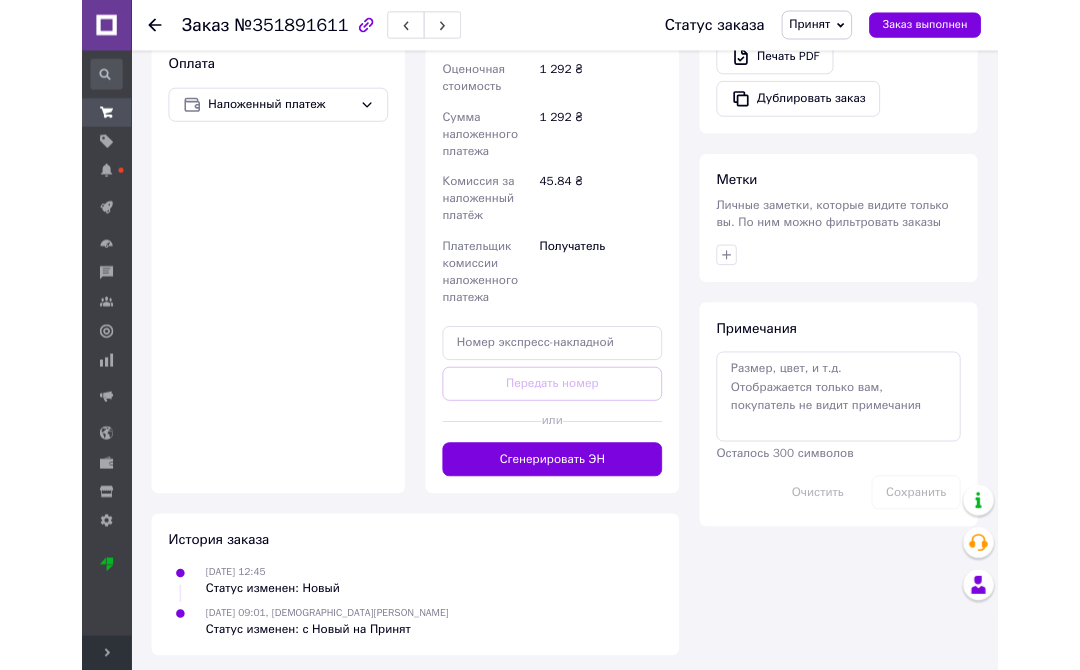 scroll, scrollTop: 774, scrollLeft: 0, axis: vertical 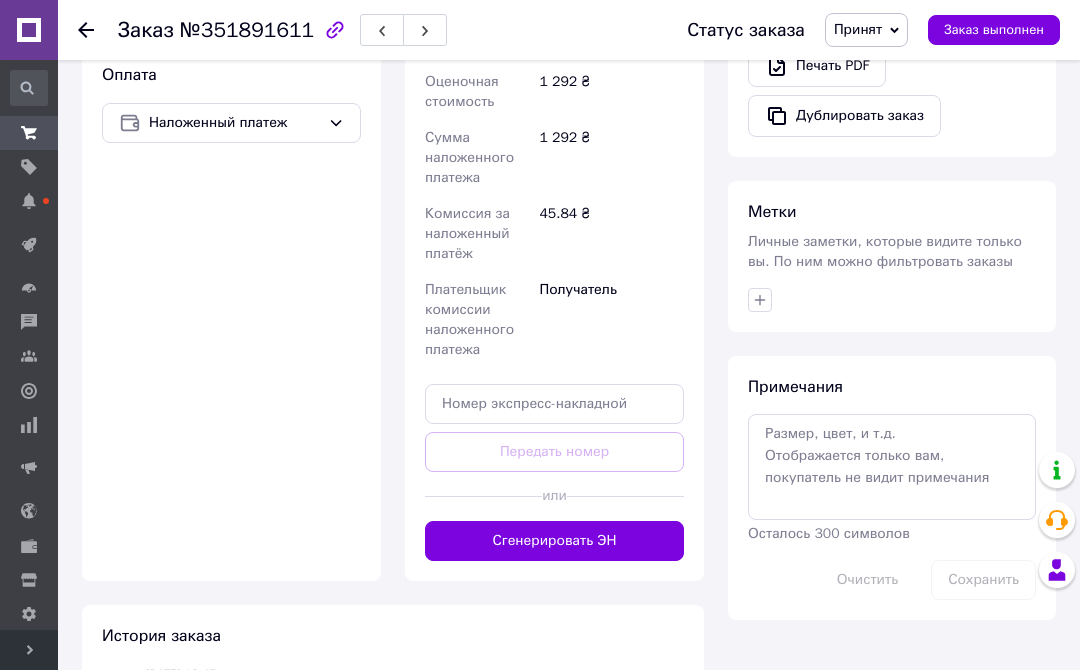 click on "Сгенерировать ЭН" at bounding box center [554, 541] 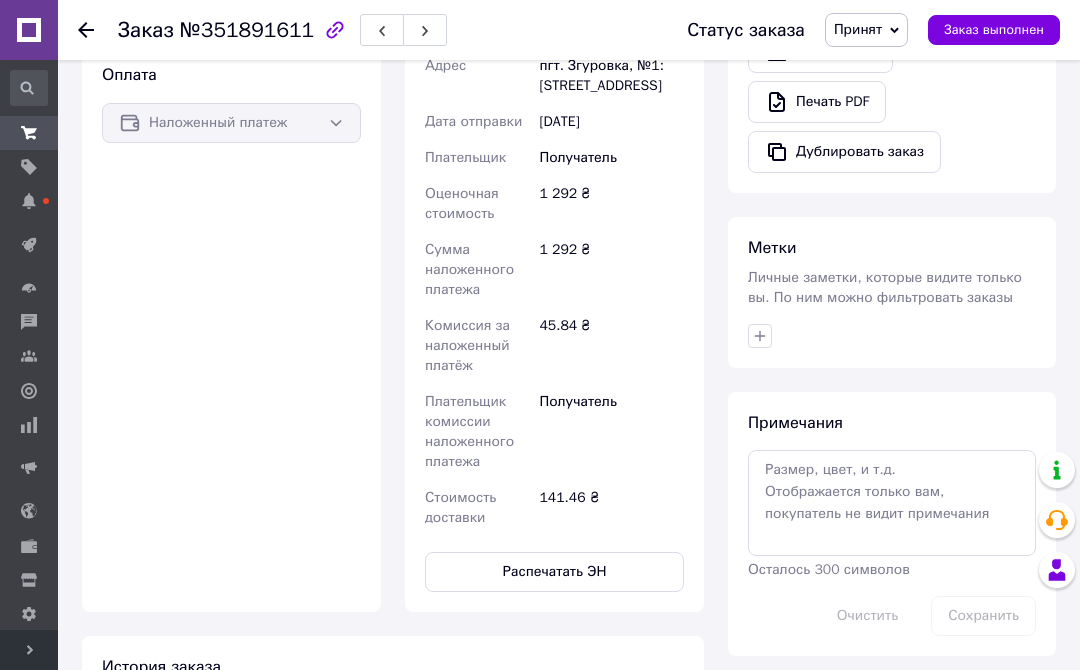 click 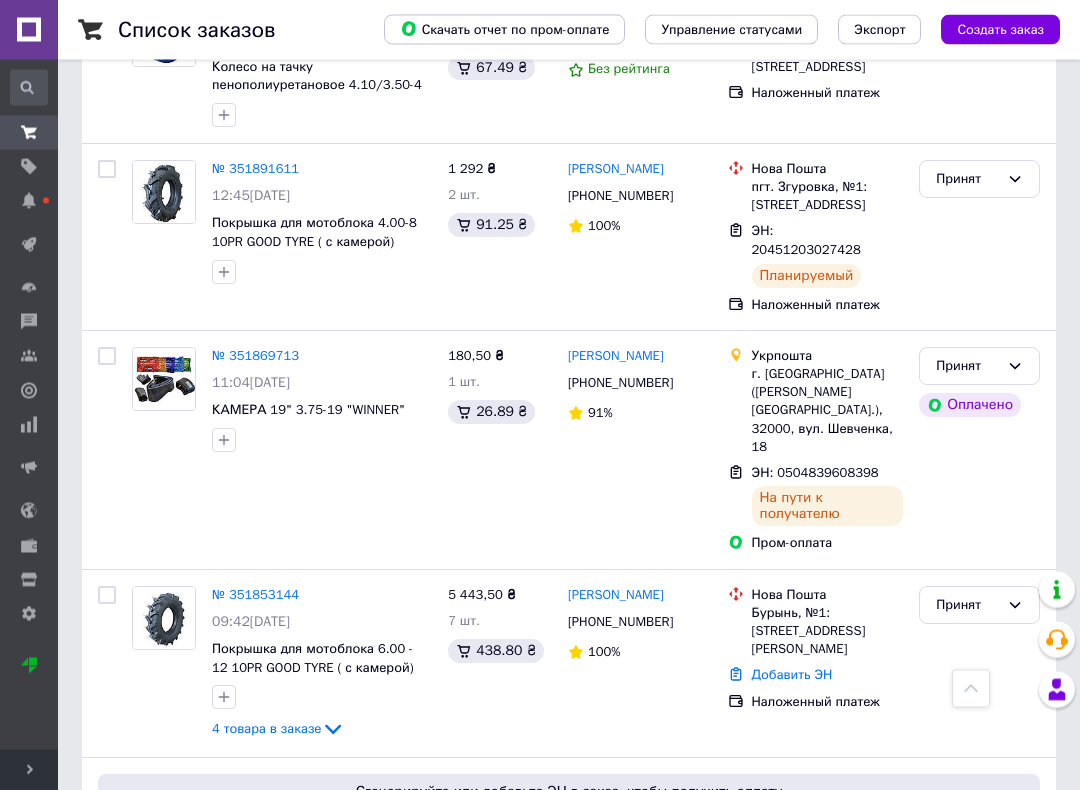 scroll, scrollTop: 851, scrollLeft: 0, axis: vertical 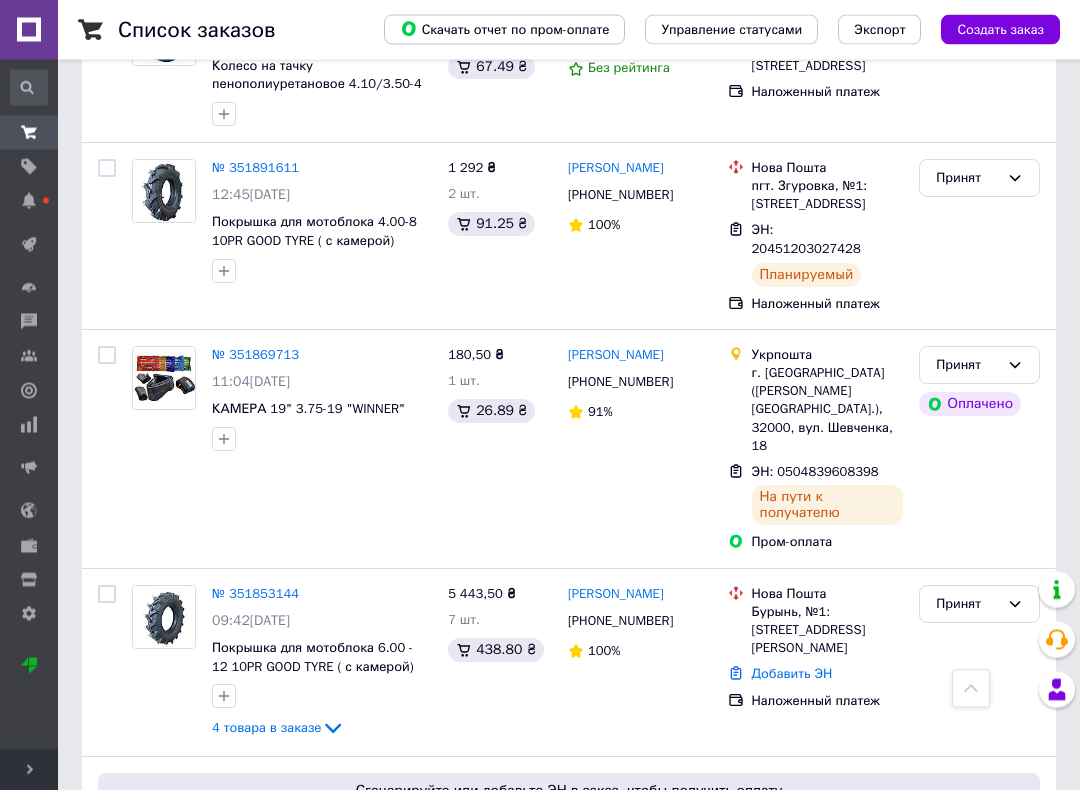 click 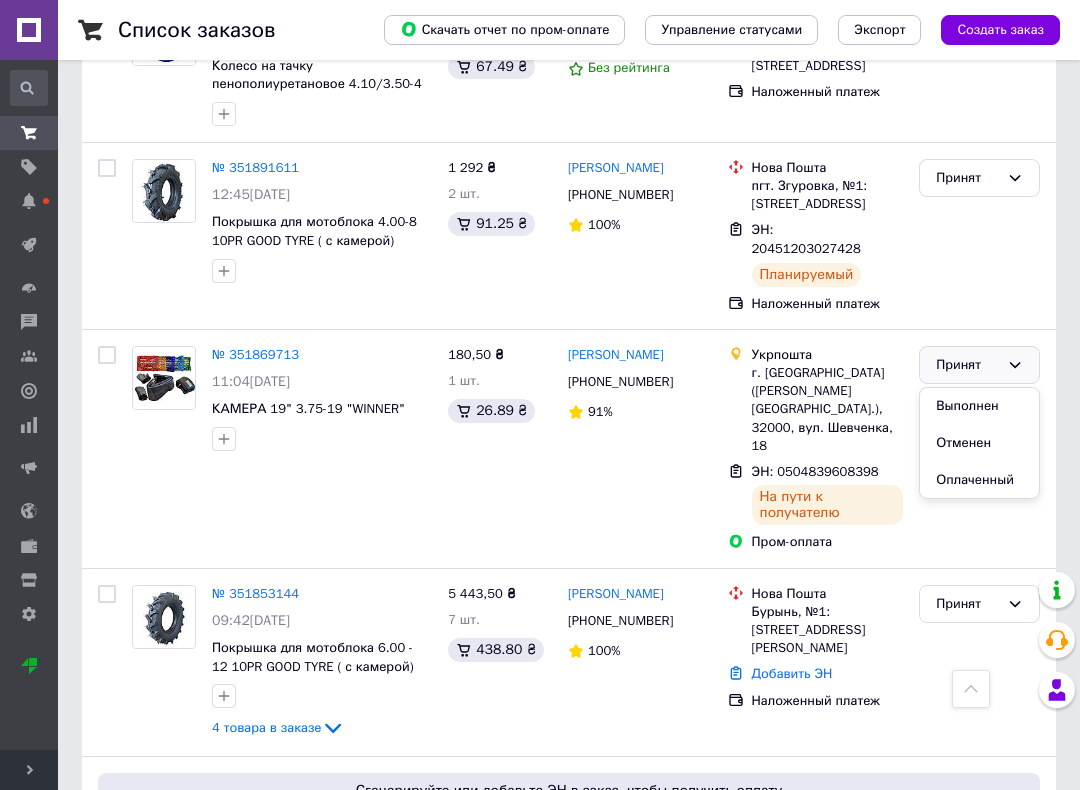 click on "Выполнен" at bounding box center (979, 406) 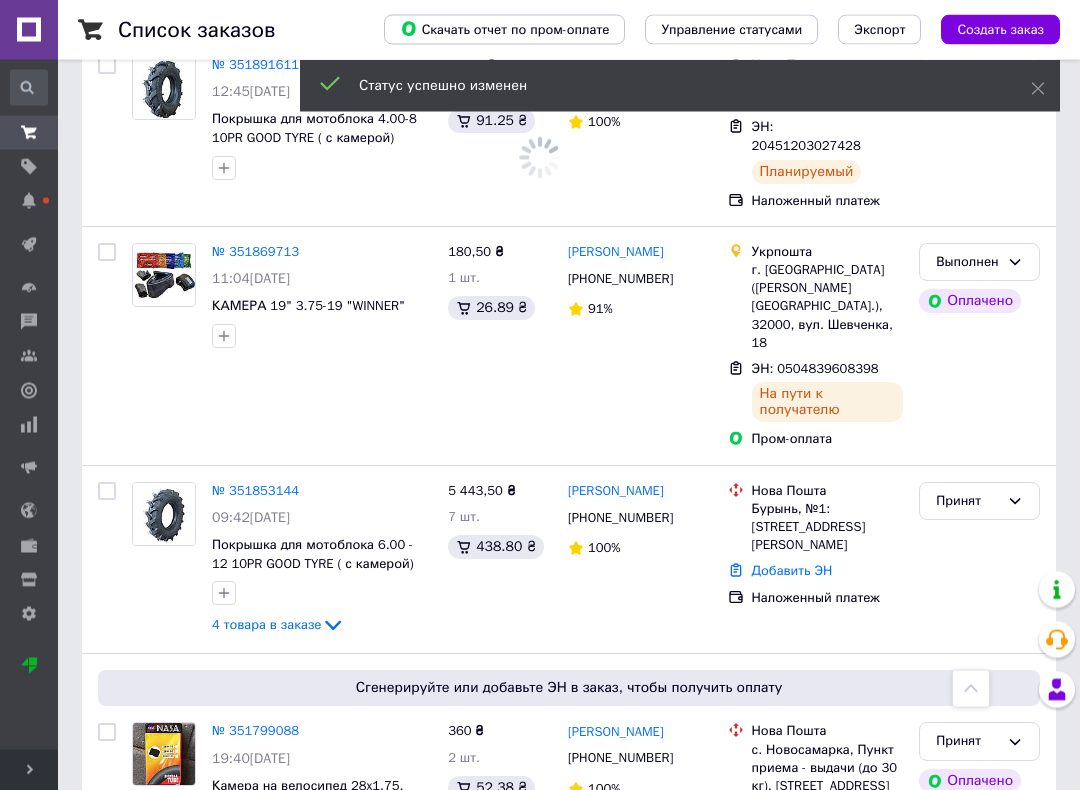 scroll, scrollTop: 959, scrollLeft: 0, axis: vertical 